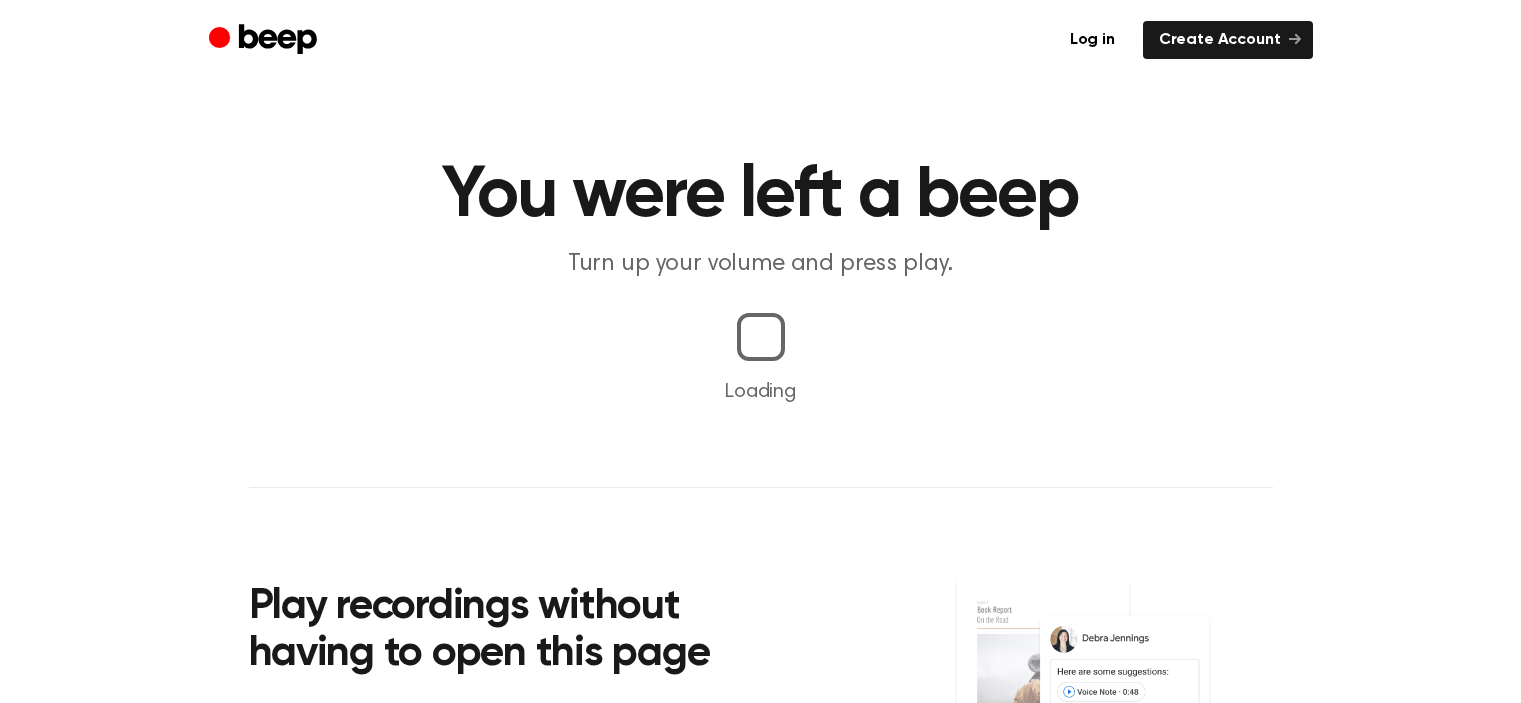 scroll, scrollTop: 0, scrollLeft: 0, axis: both 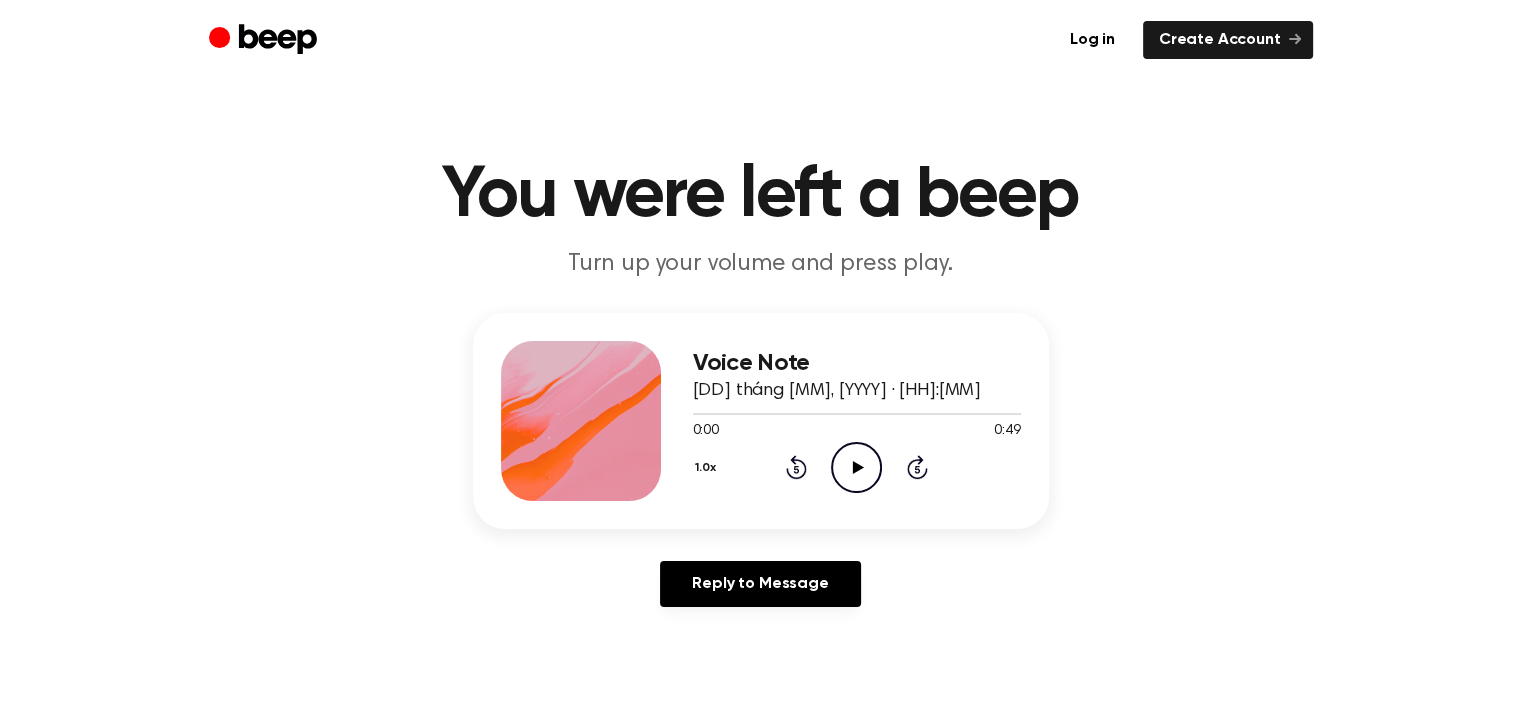 click on "Play Audio" 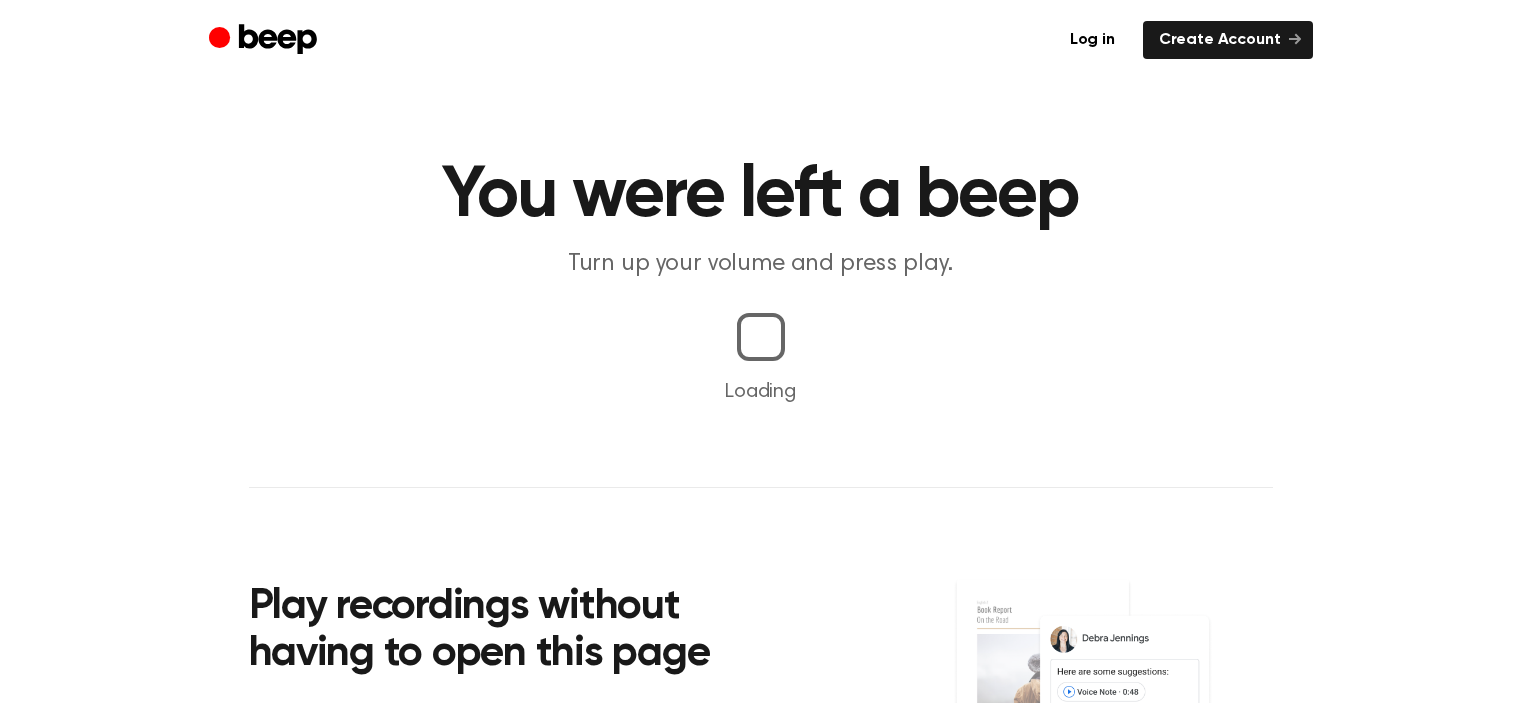 scroll, scrollTop: 0, scrollLeft: 0, axis: both 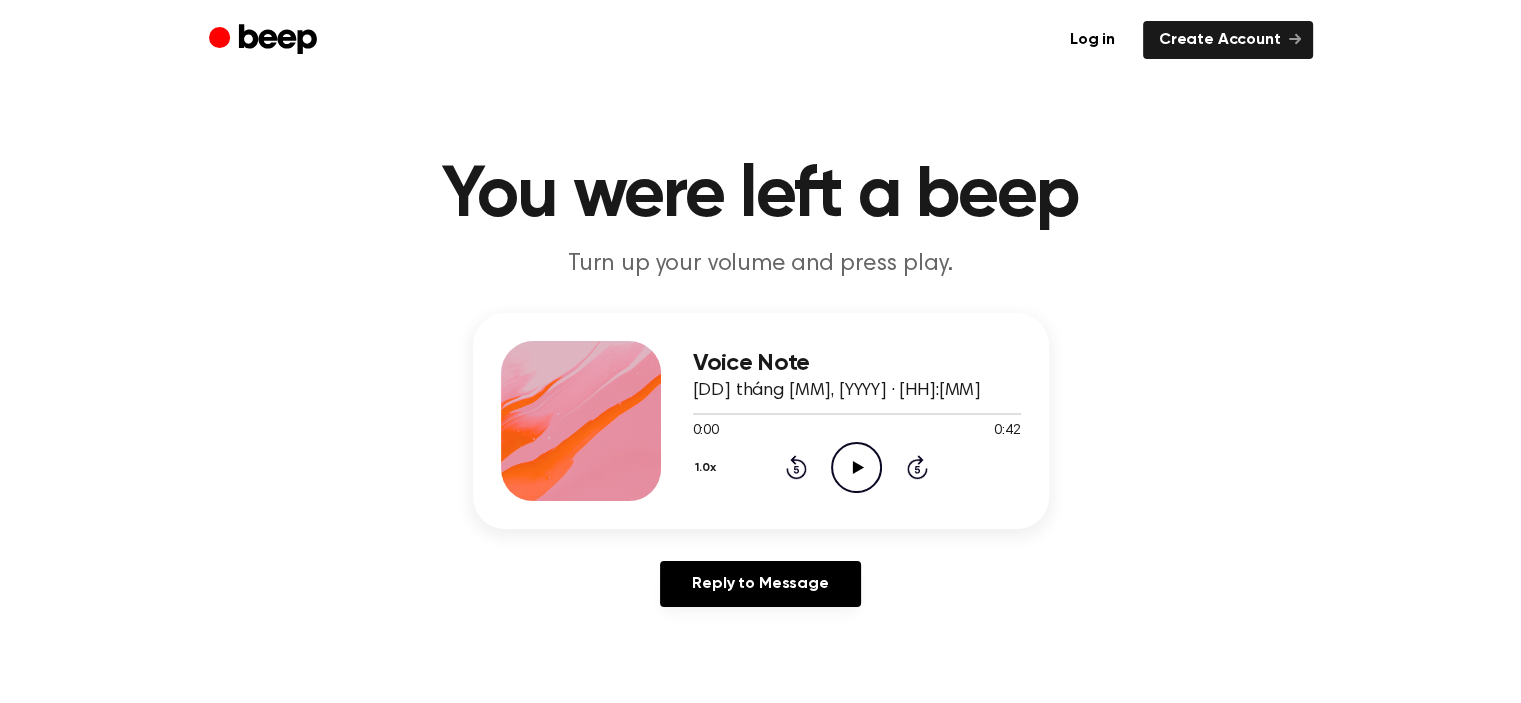 click on "Play Audio" 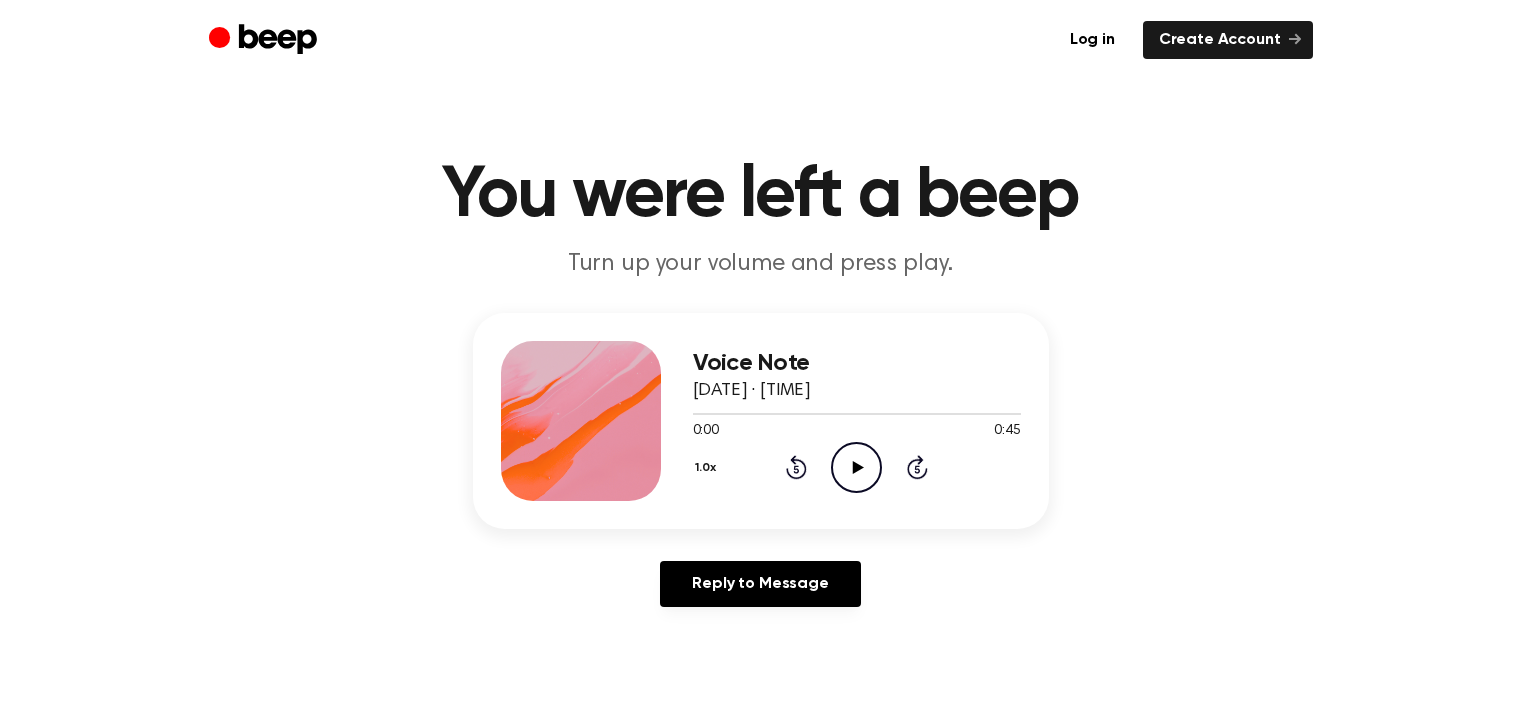 scroll, scrollTop: 0, scrollLeft: 0, axis: both 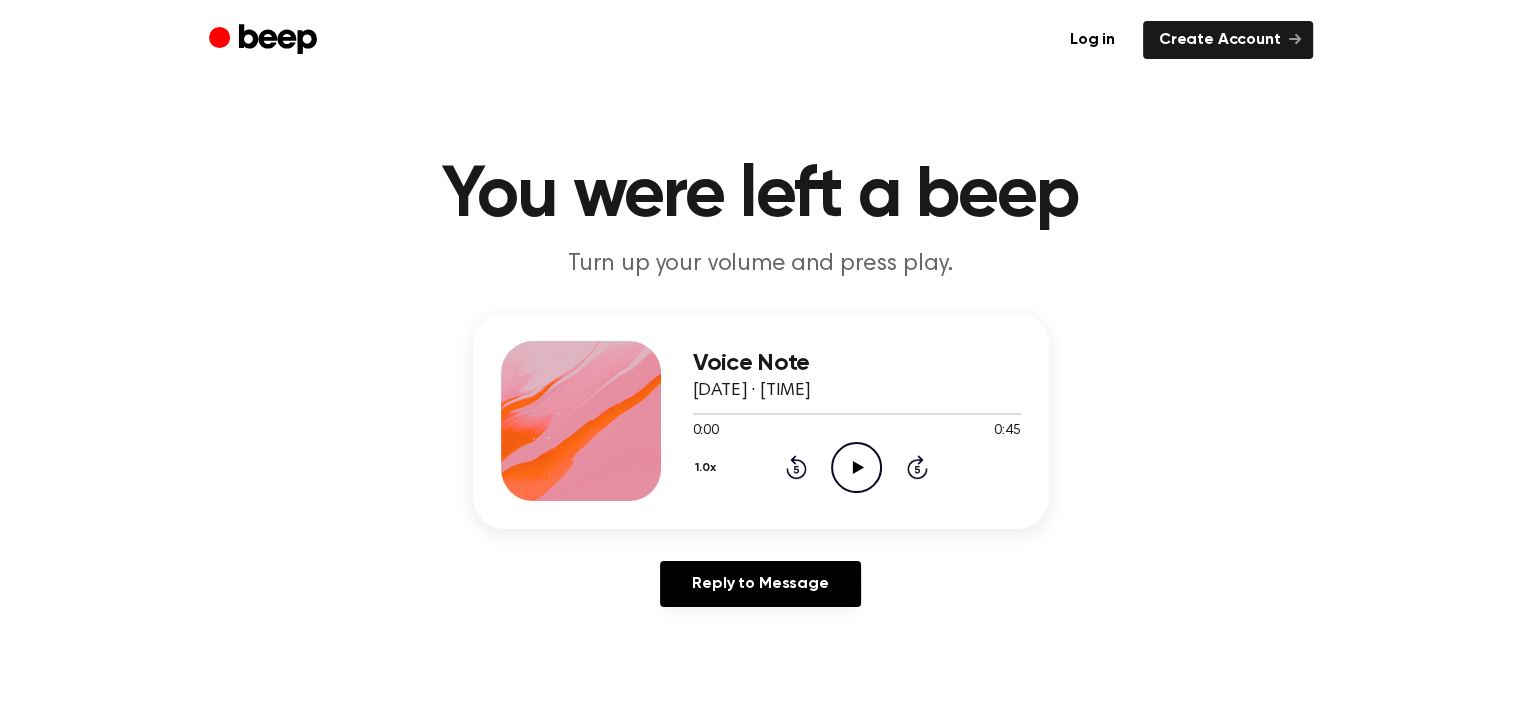 click on "Play Audio" 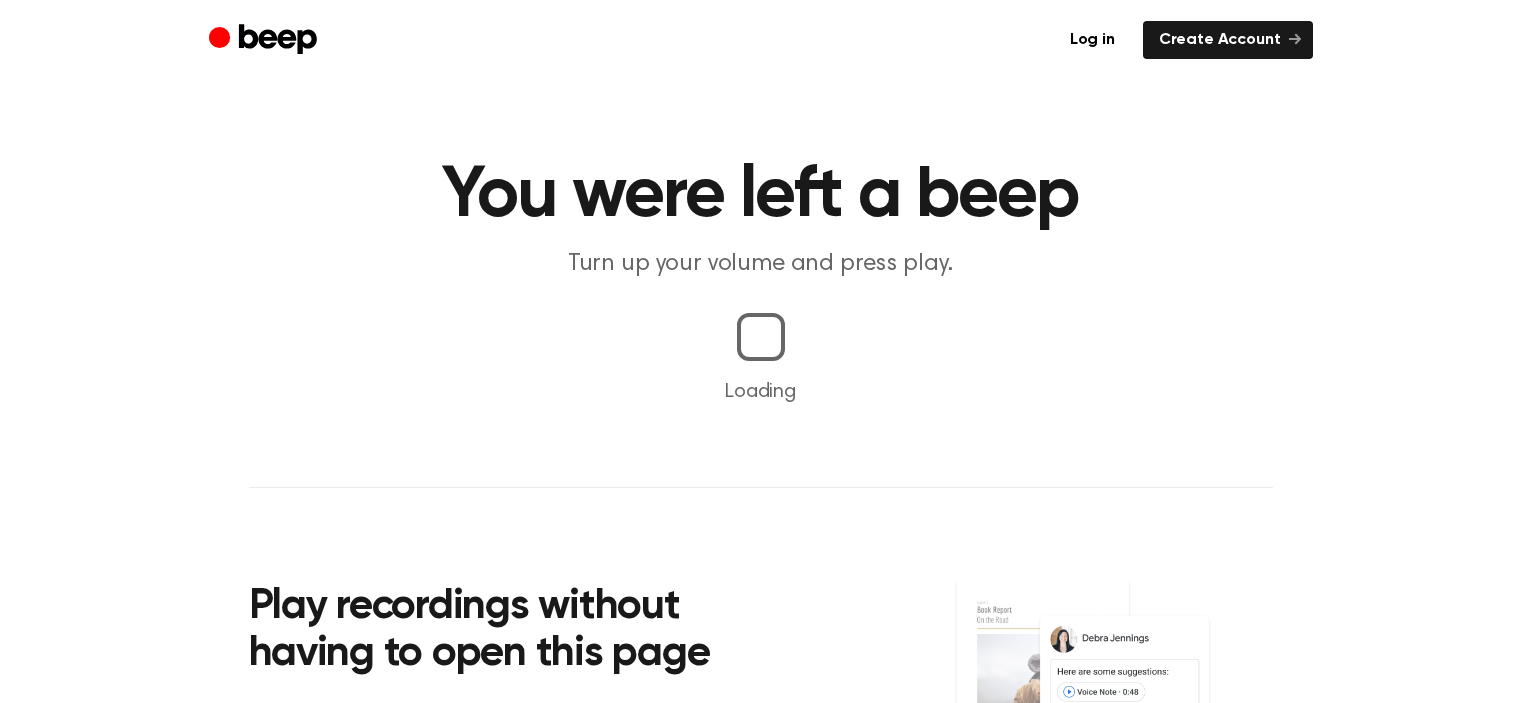 scroll, scrollTop: 0, scrollLeft: 0, axis: both 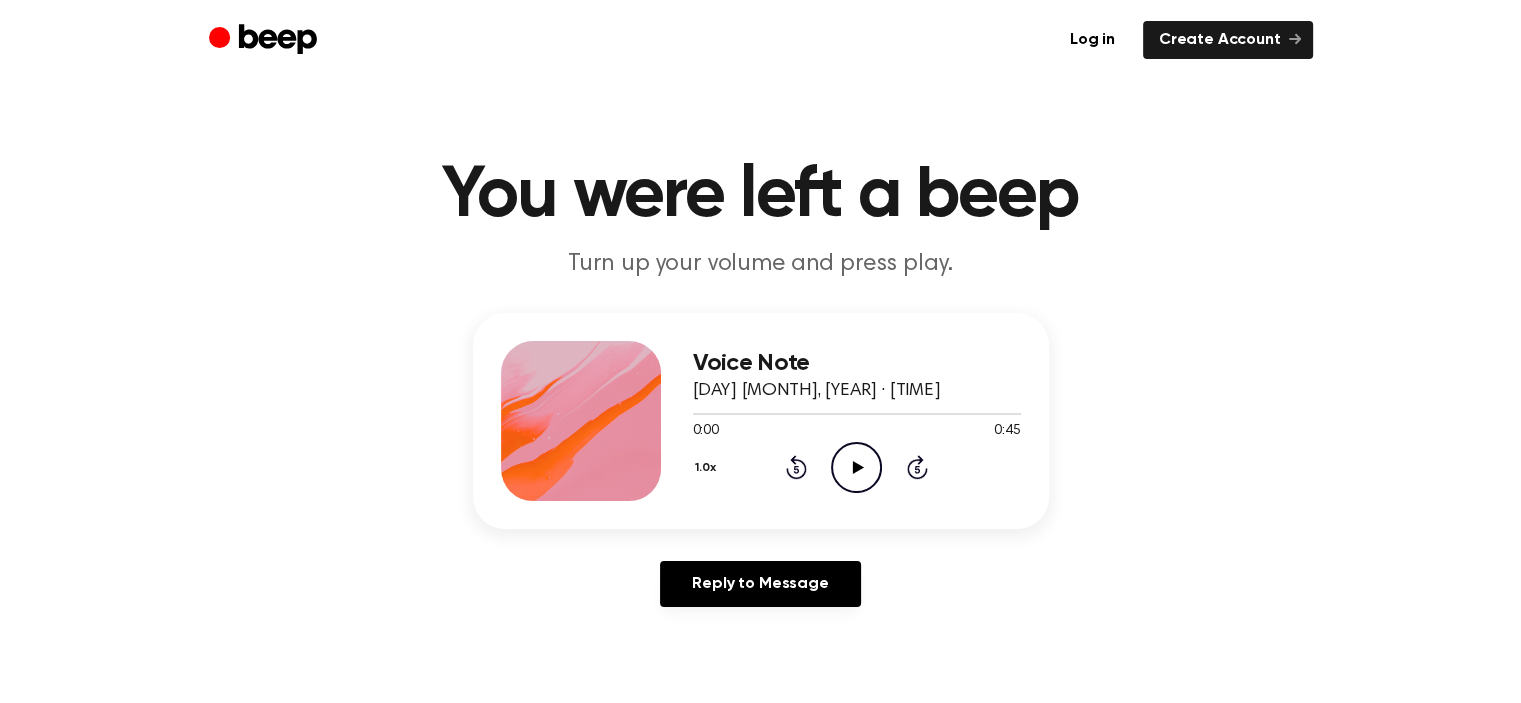 click 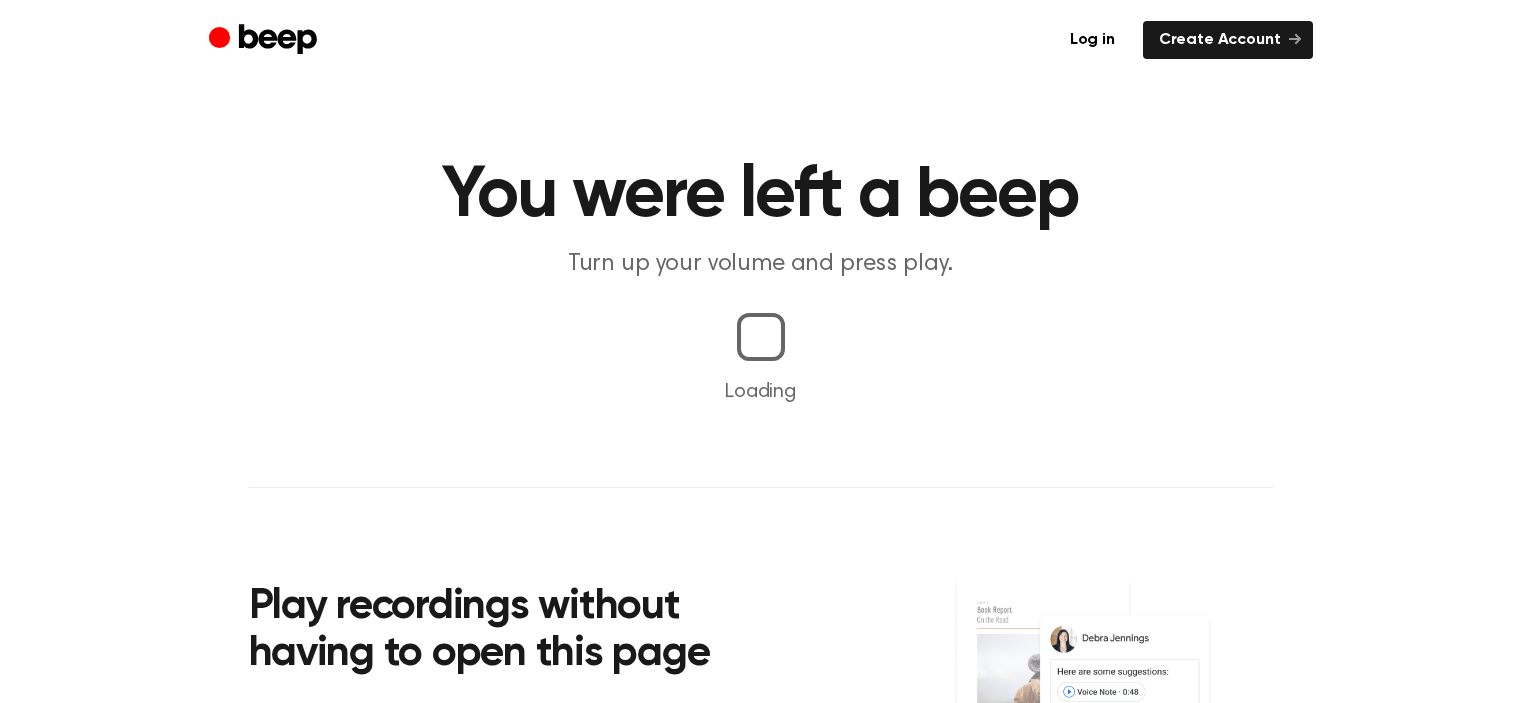 scroll, scrollTop: 0, scrollLeft: 0, axis: both 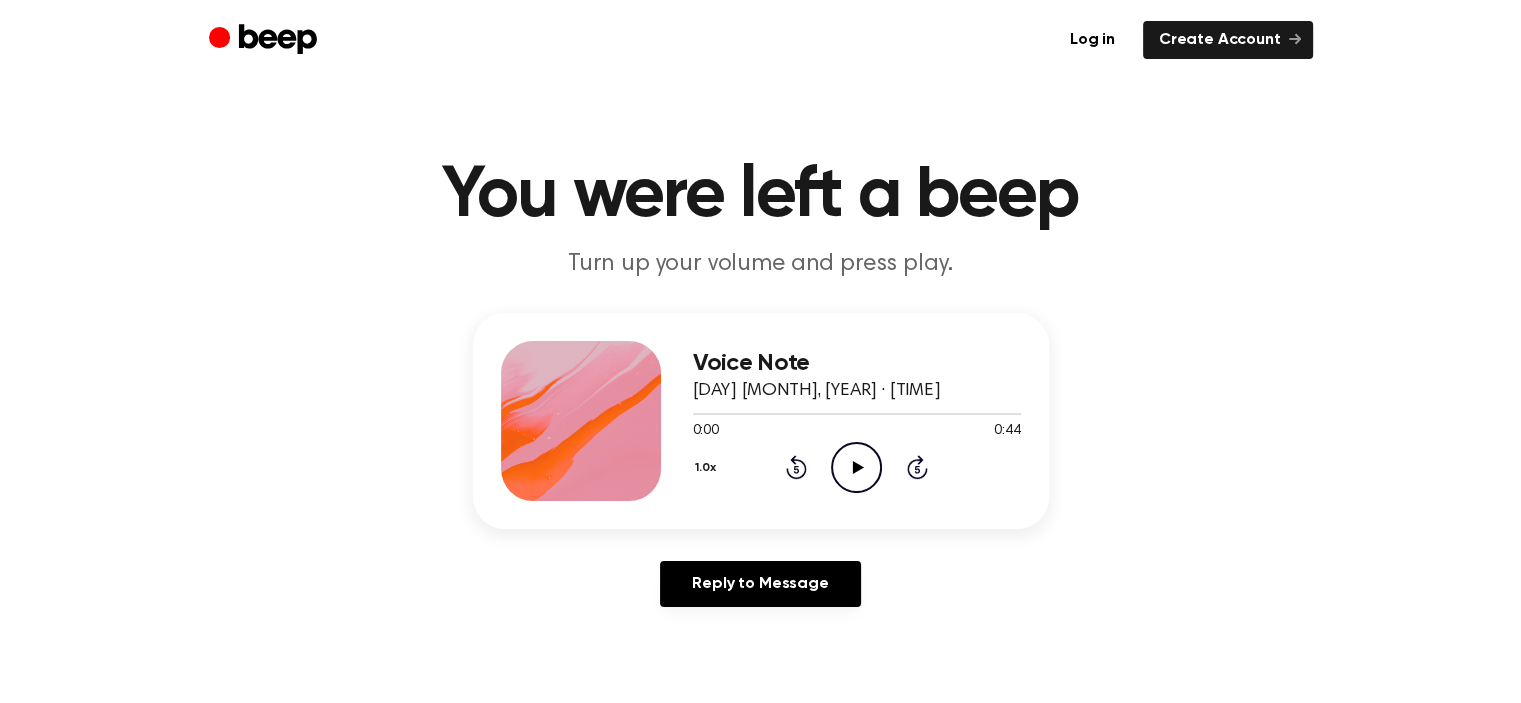 click on "Play Audio" 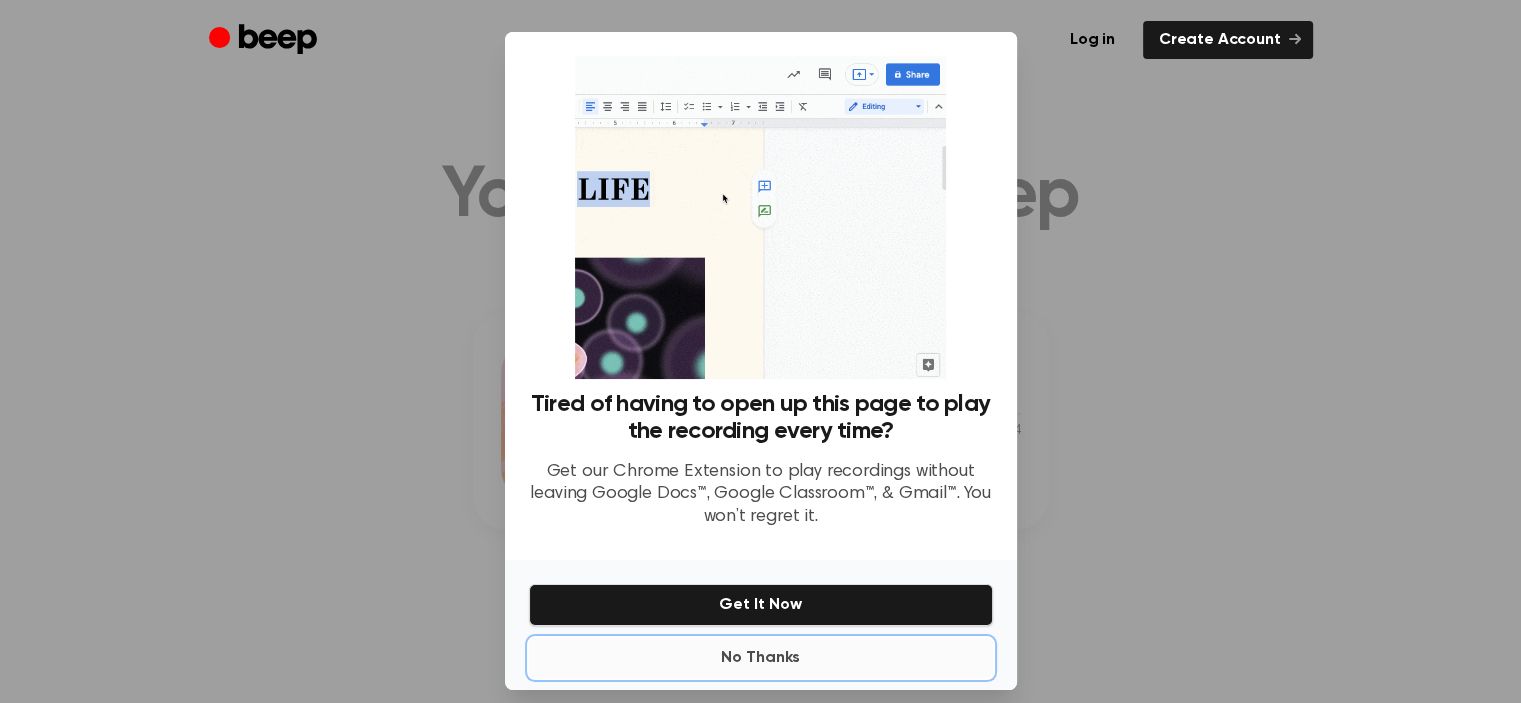 click on "No Thanks" at bounding box center [761, 658] 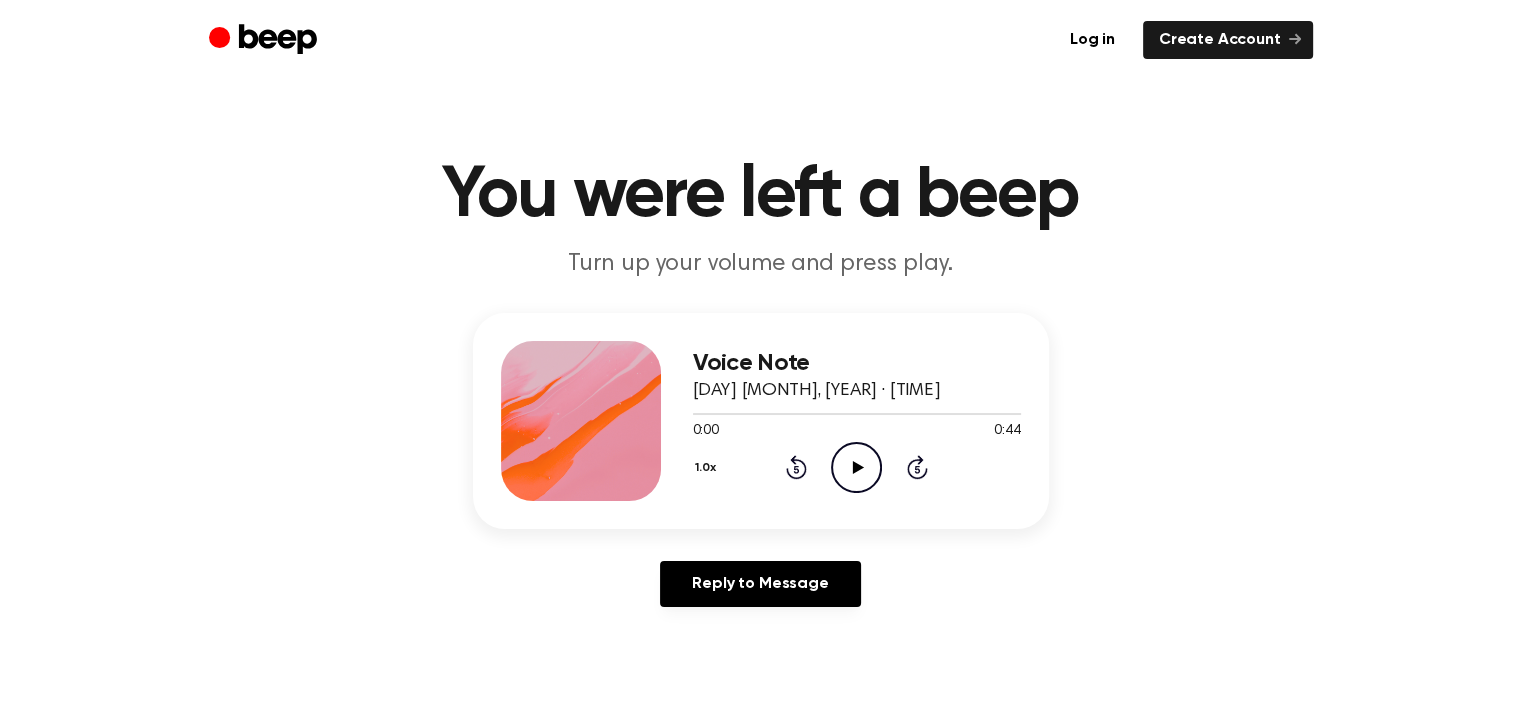 click on "Play Audio" 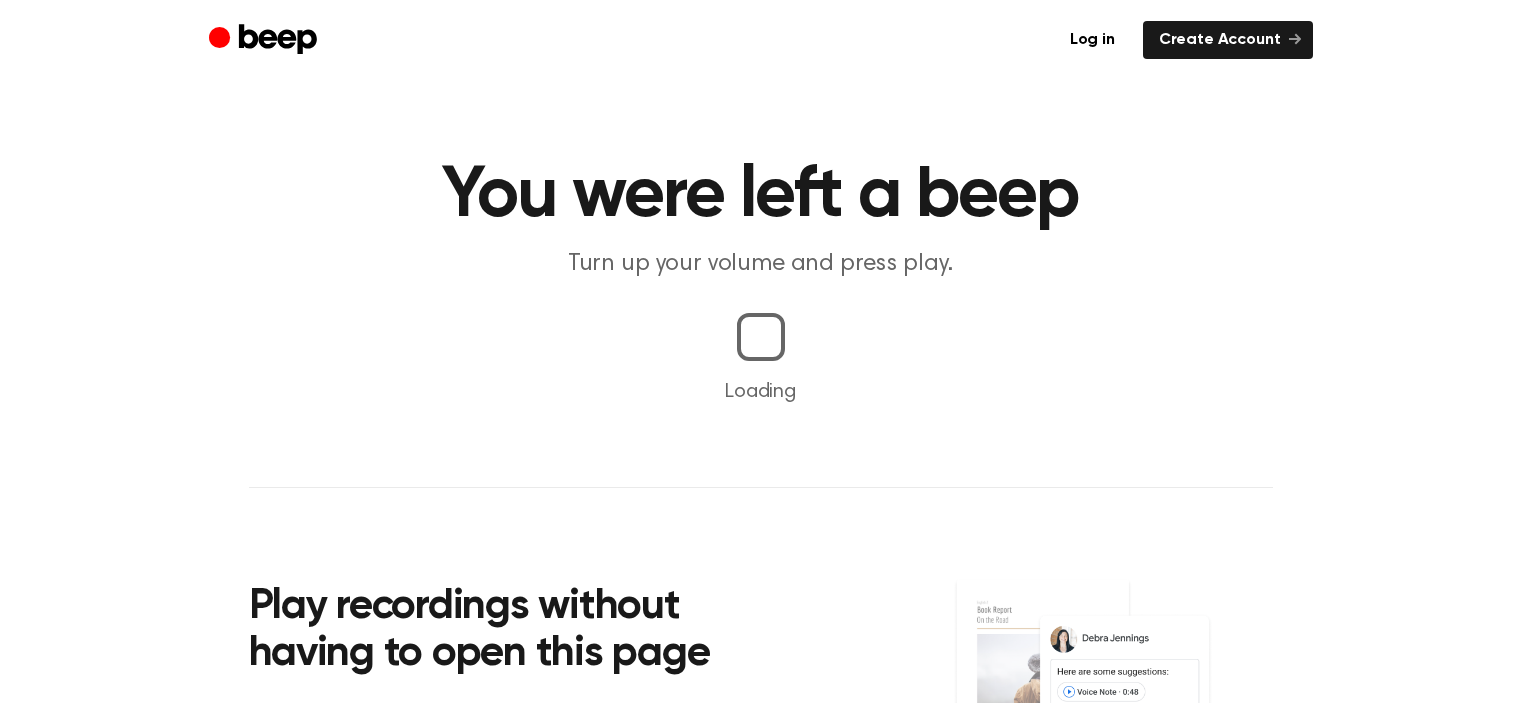 scroll, scrollTop: 0, scrollLeft: 0, axis: both 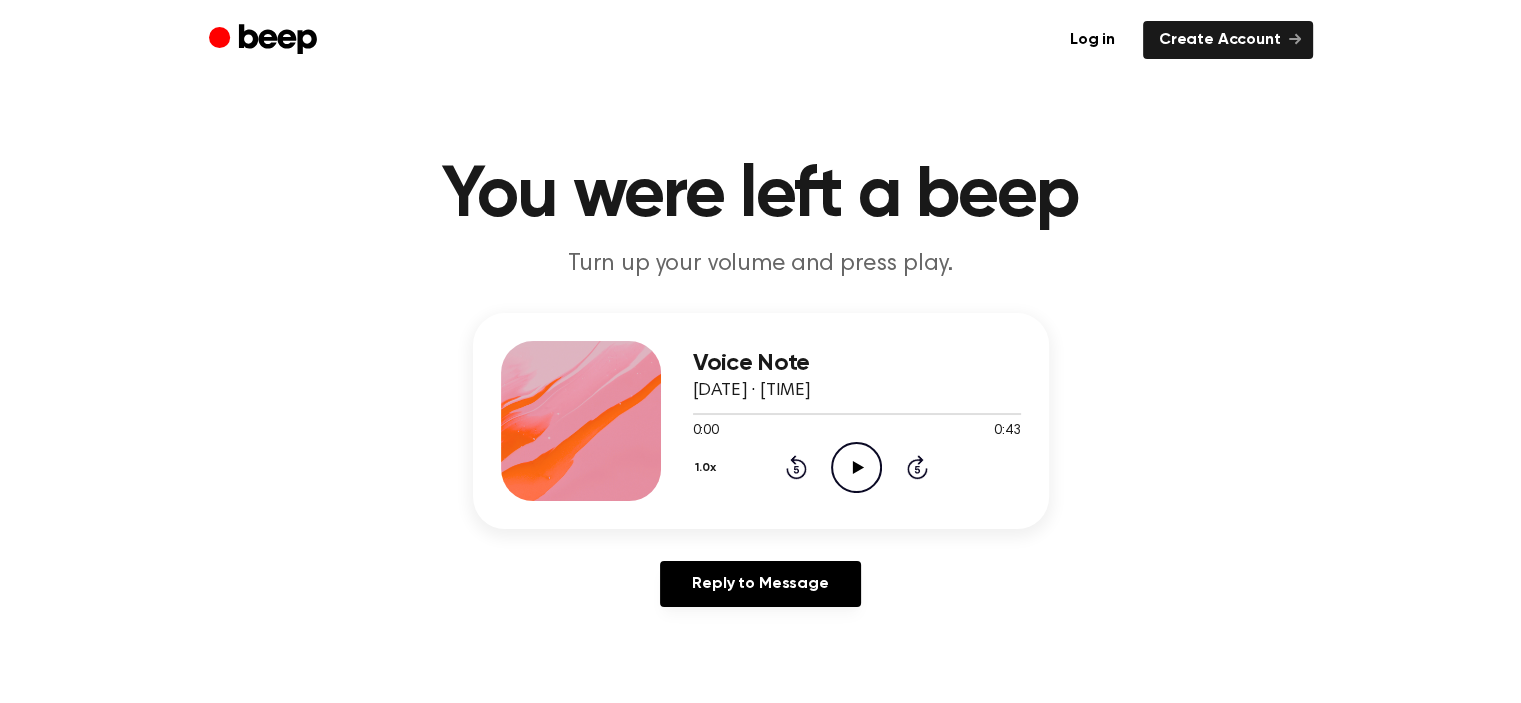 click on "Play Audio" 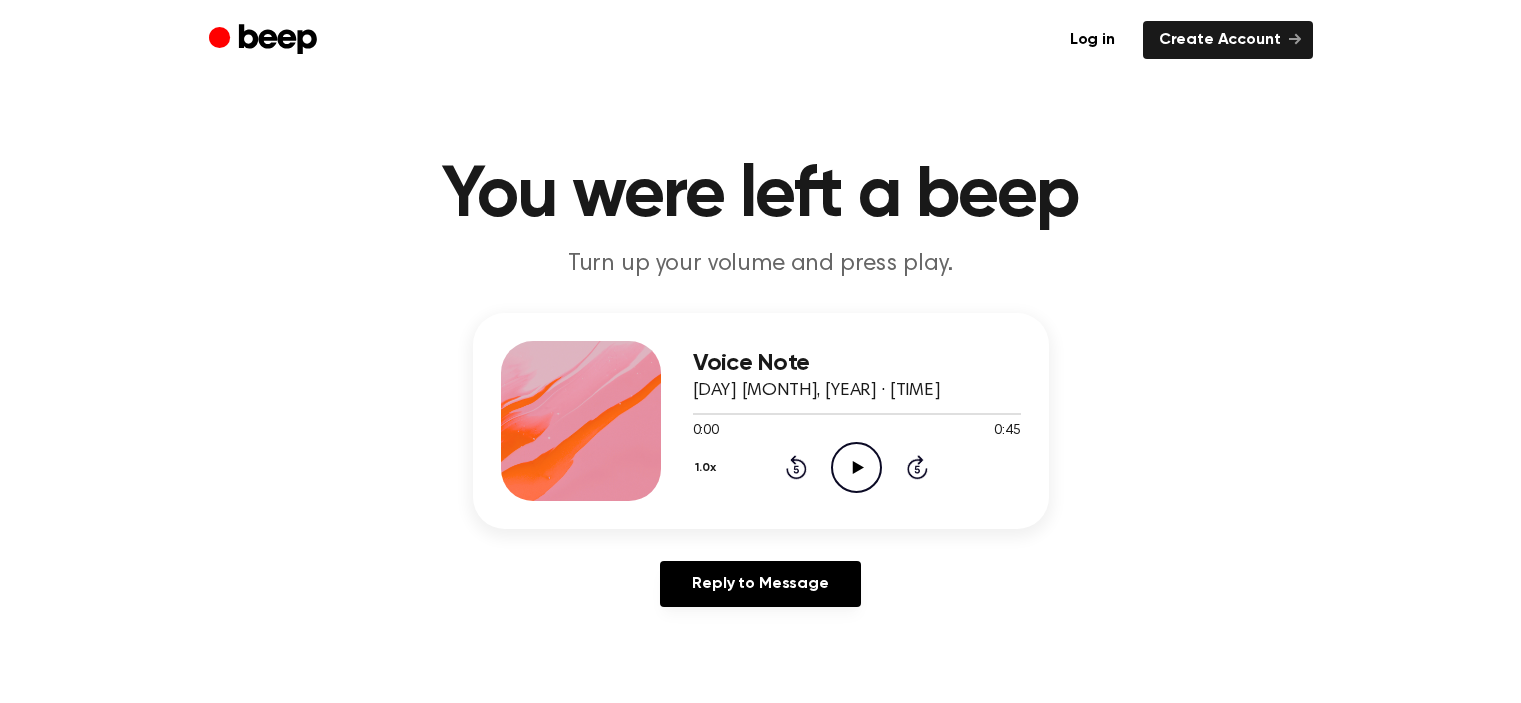 scroll, scrollTop: 0, scrollLeft: 0, axis: both 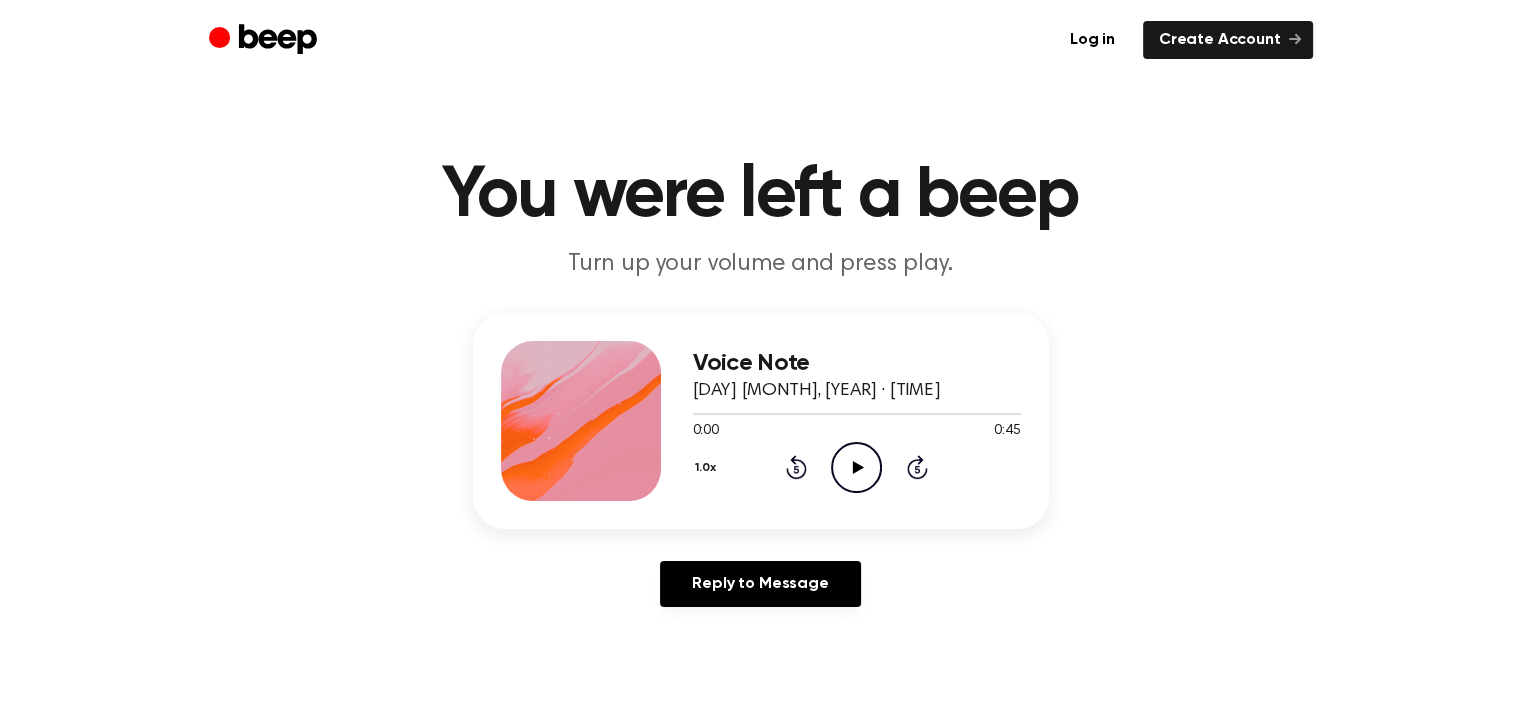 click 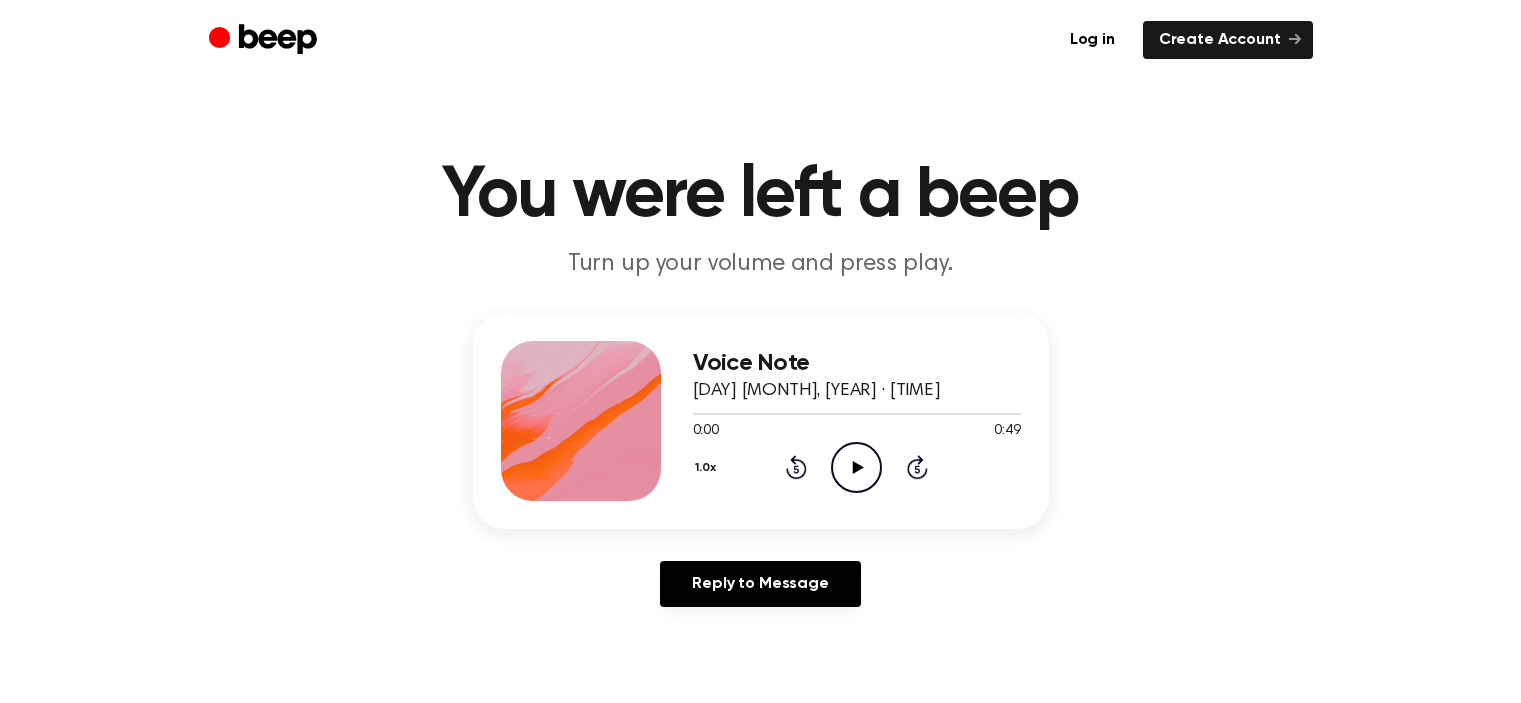 scroll, scrollTop: 0, scrollLeft: 0, axis: both 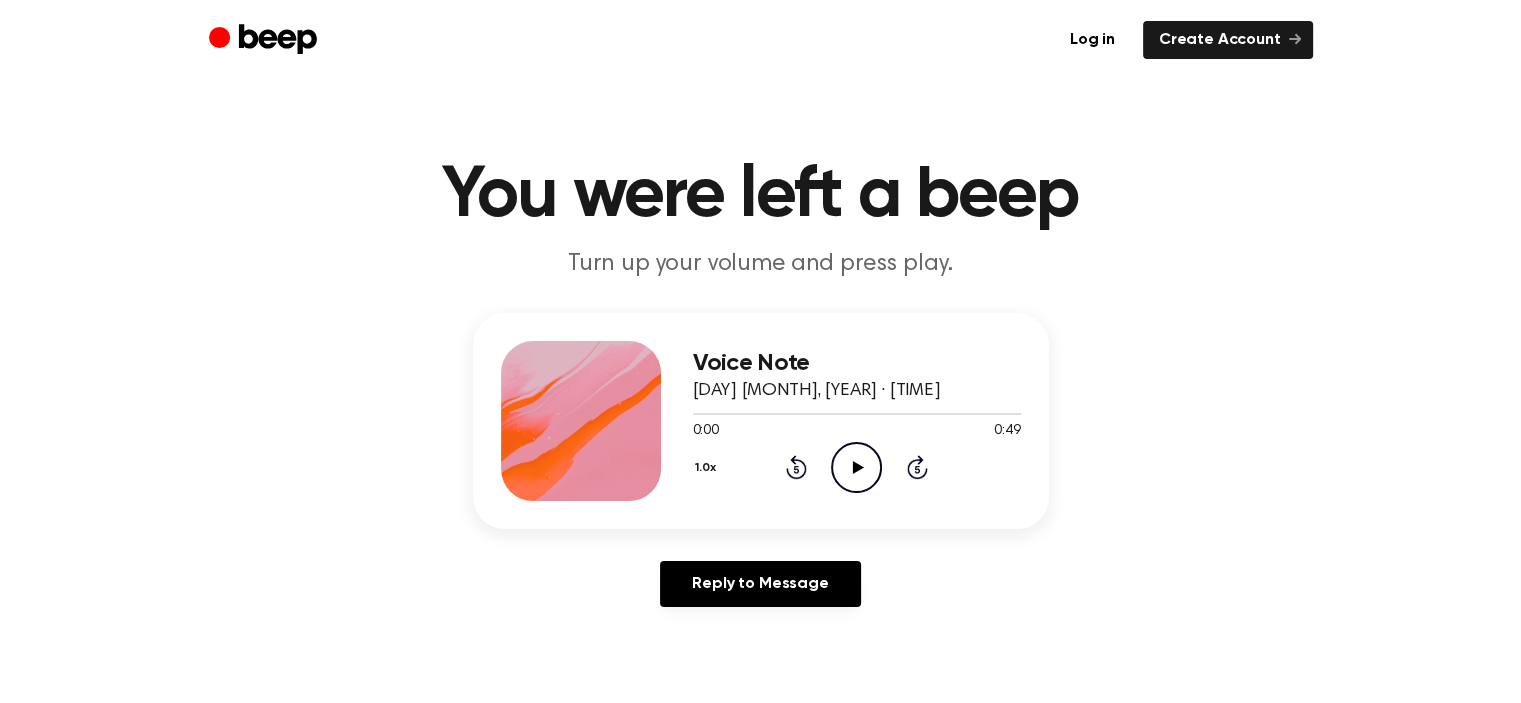 click 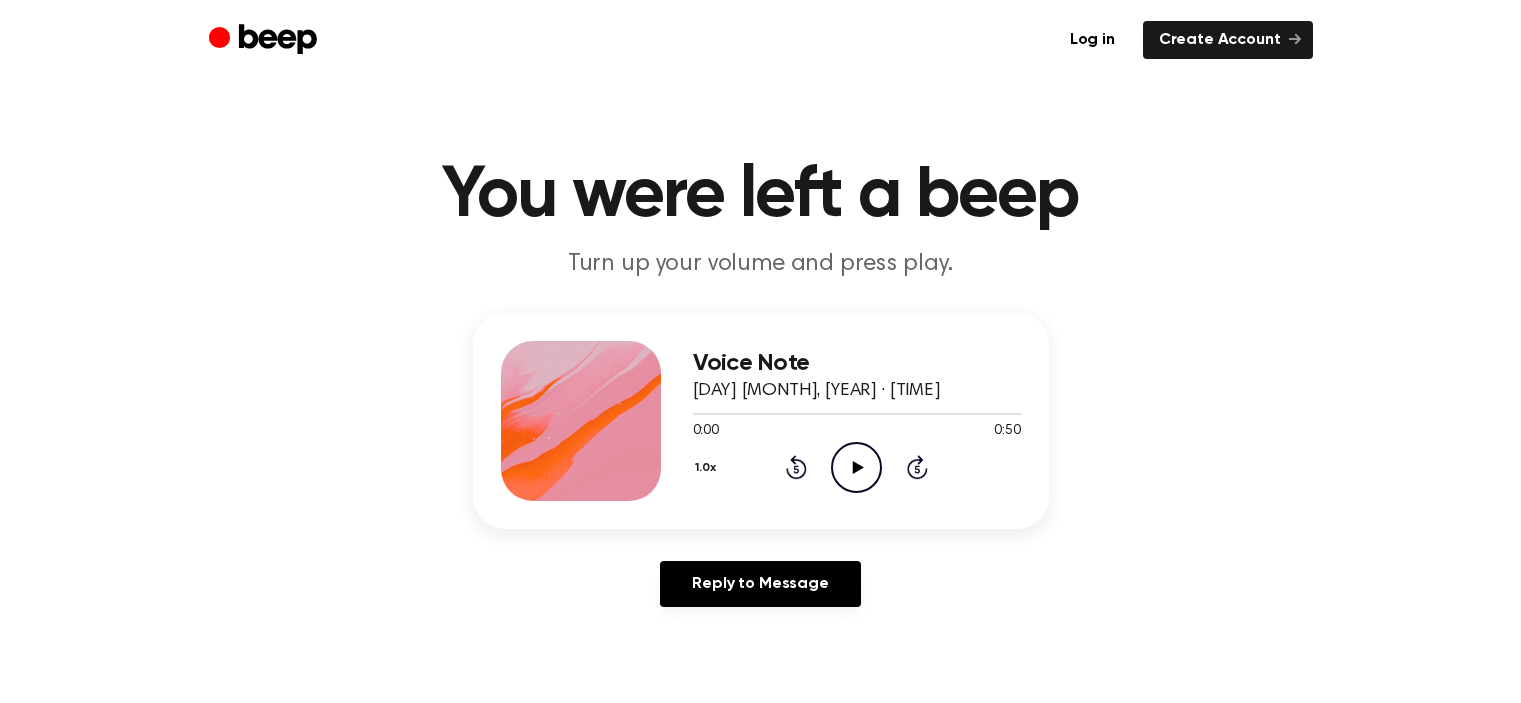 scroll, scrollTop: 0, scrollLeft: 0, axis: both 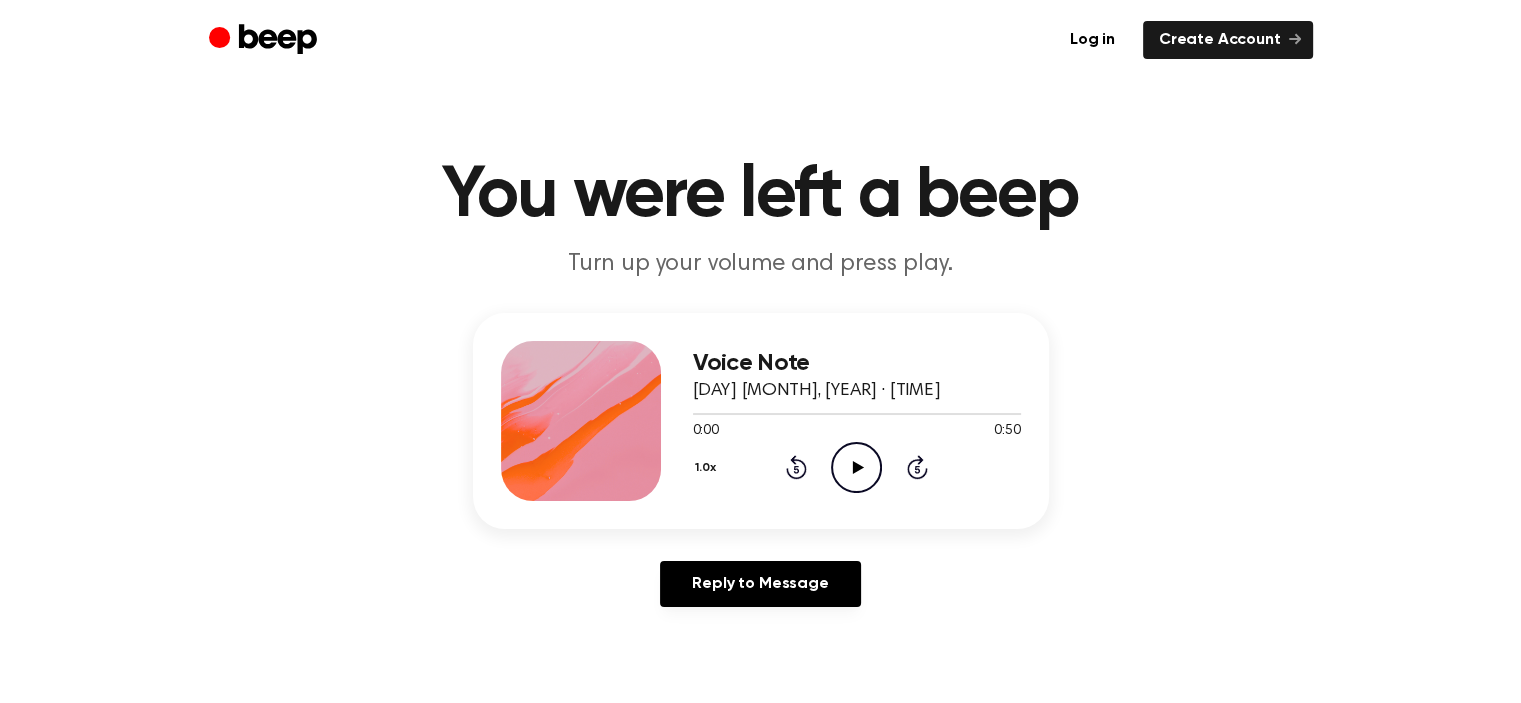 click on "Play Audio" 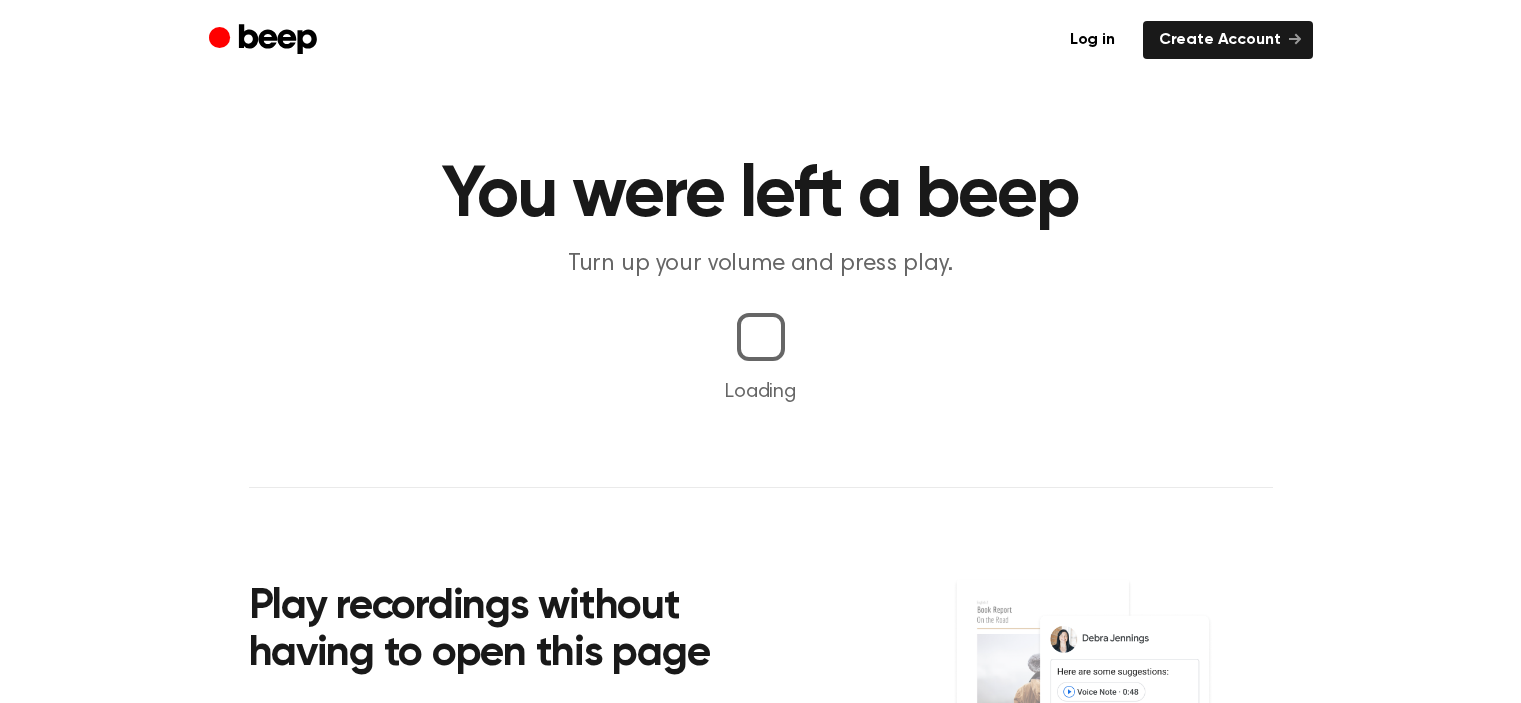 scroll, scrollTop: 0, scrollLeft: 0, axis: both 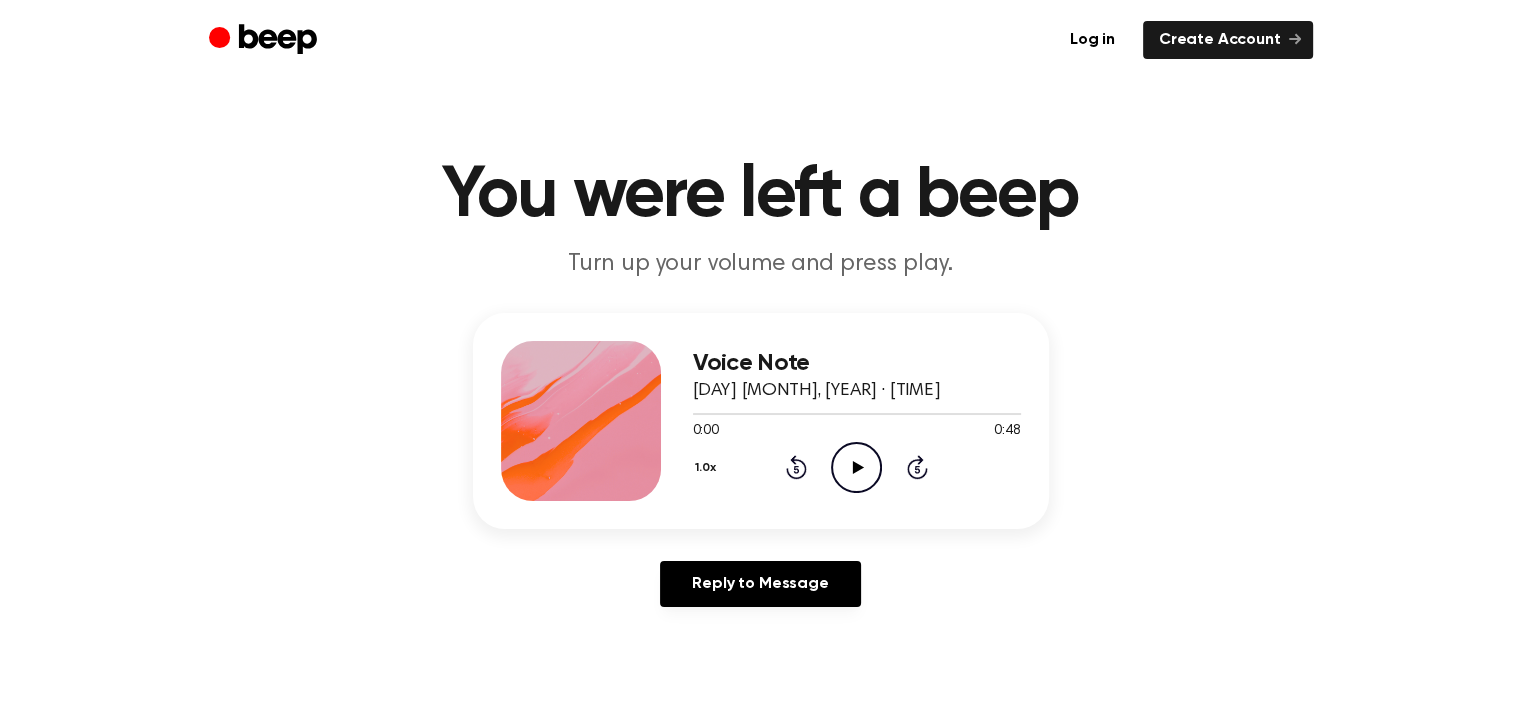 drag, startPoint x: 848, startPoint y: 456, endPoint x: 536, endPoint y: 260, distance: 368.45624 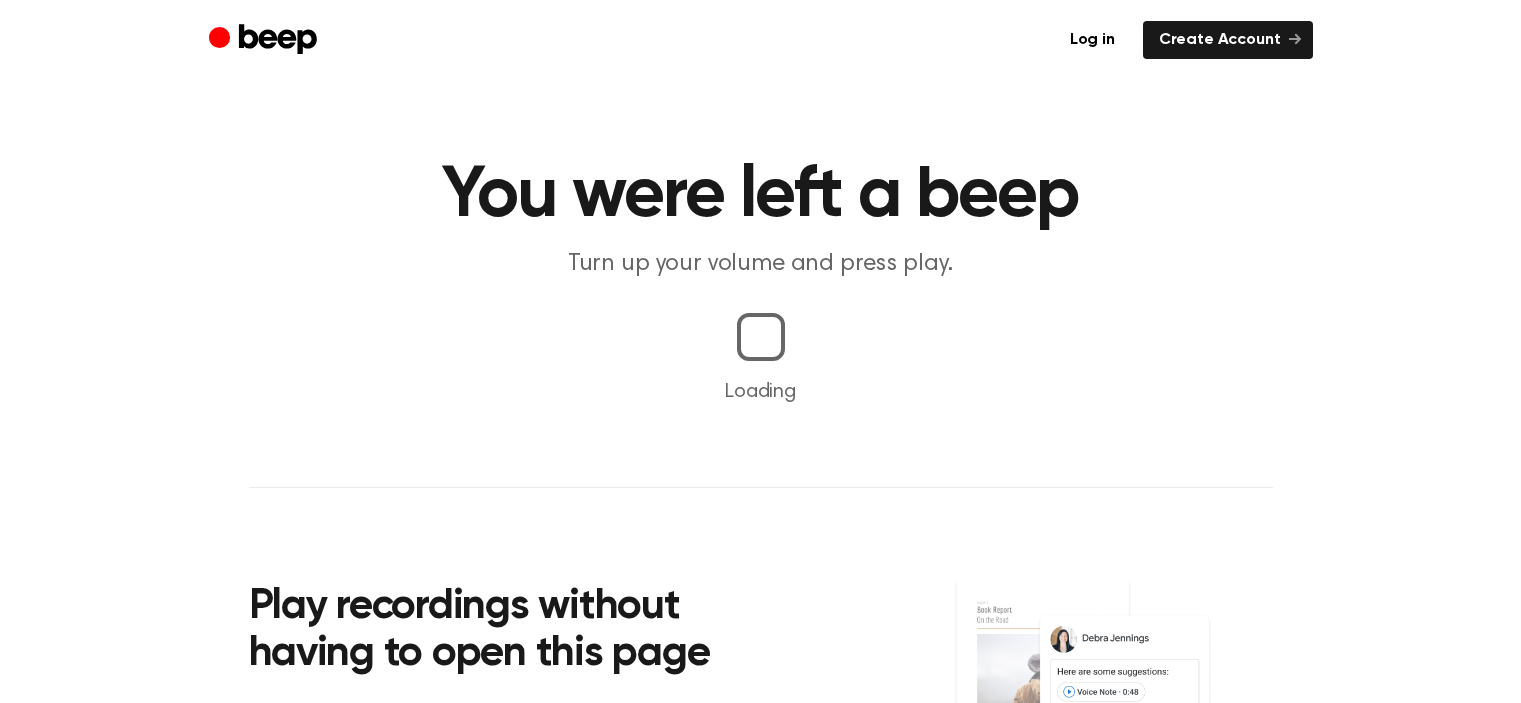 scroll, scrollTop: 0, scrollLeft: 0, axis: both 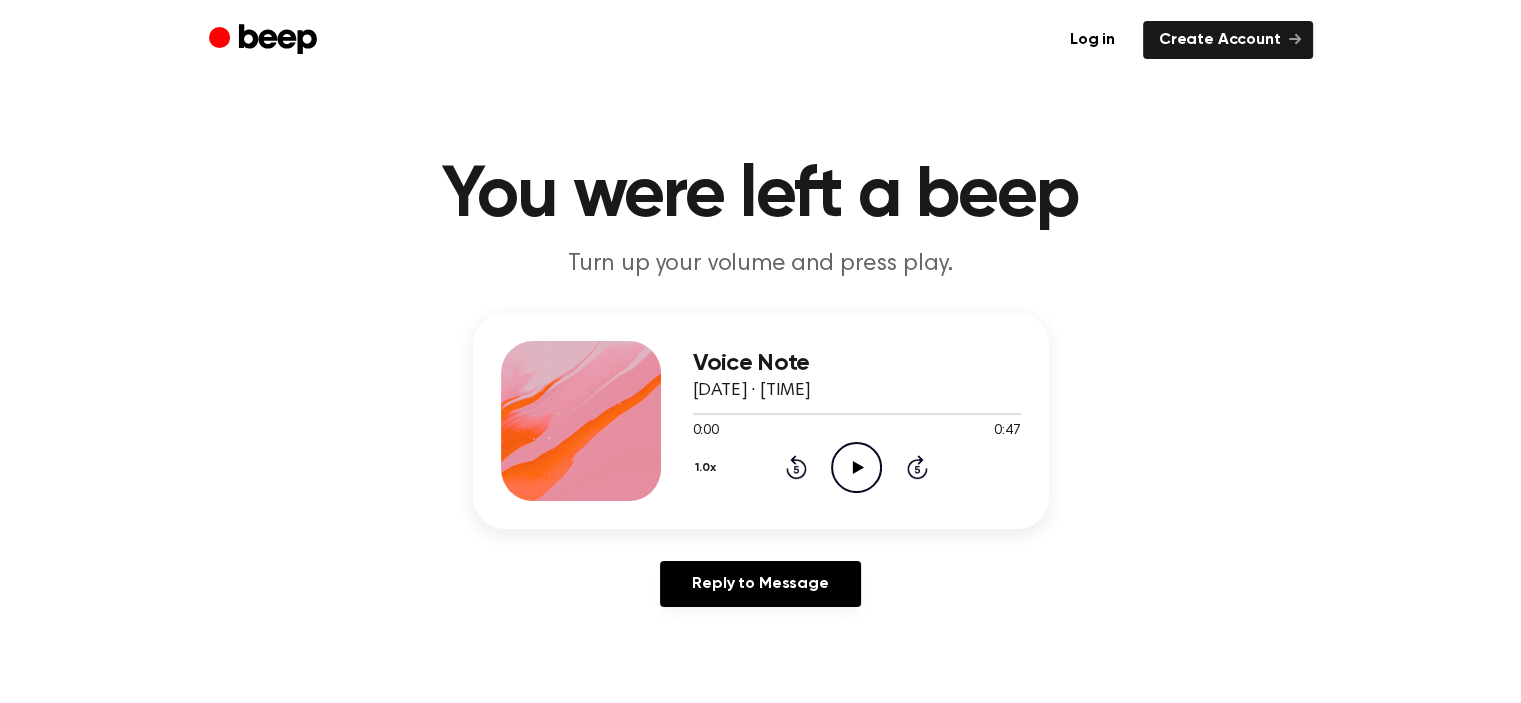 click on "Play Audio" 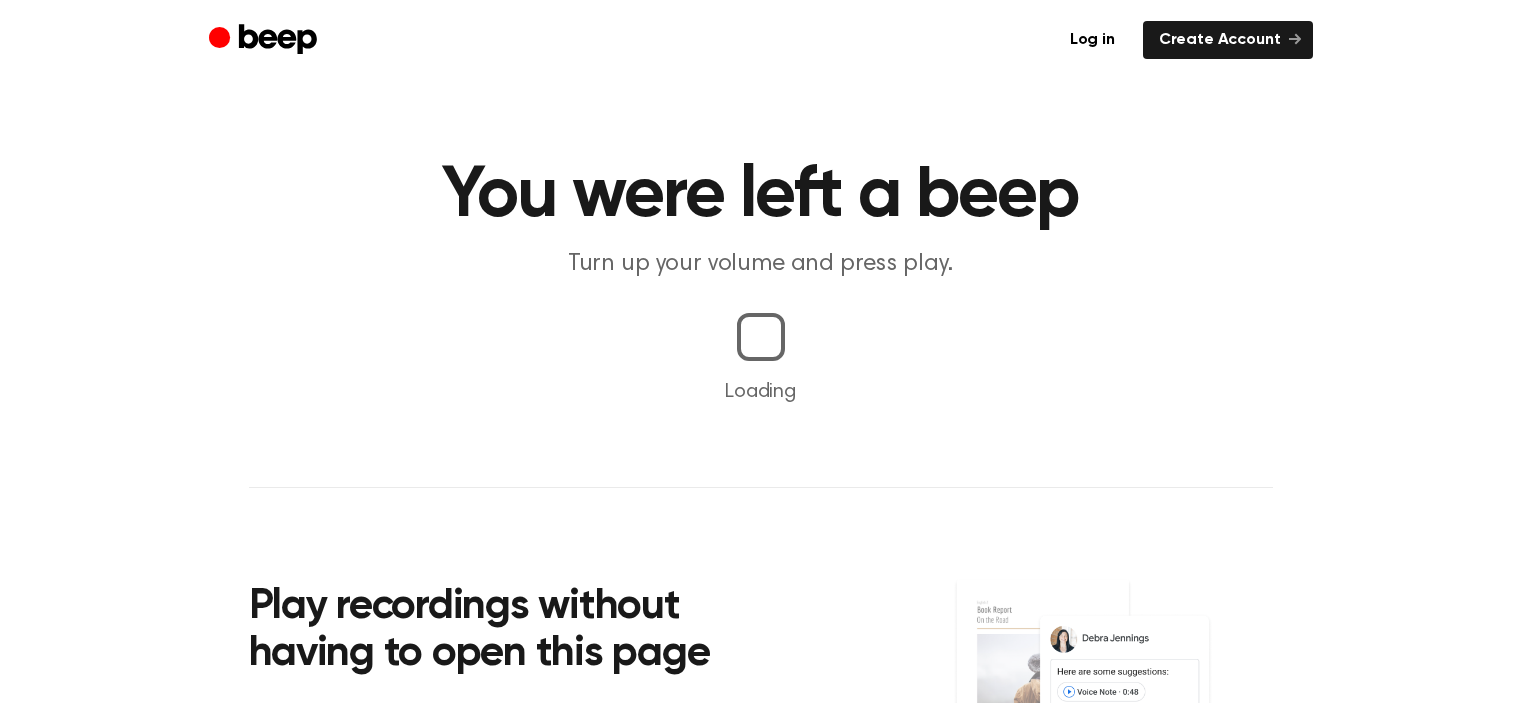 scroll, scrollTop: 0, scrollLeft: 0, axis: both 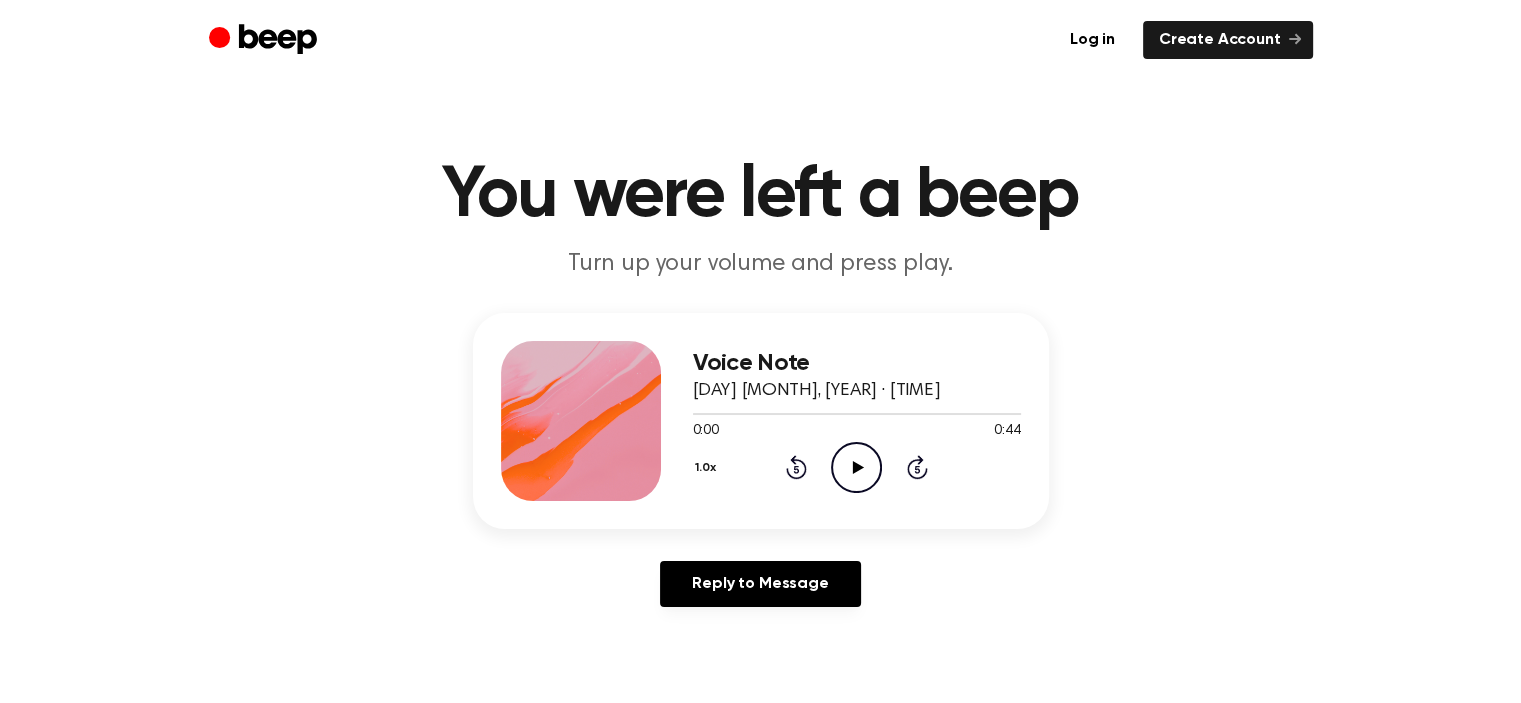 click 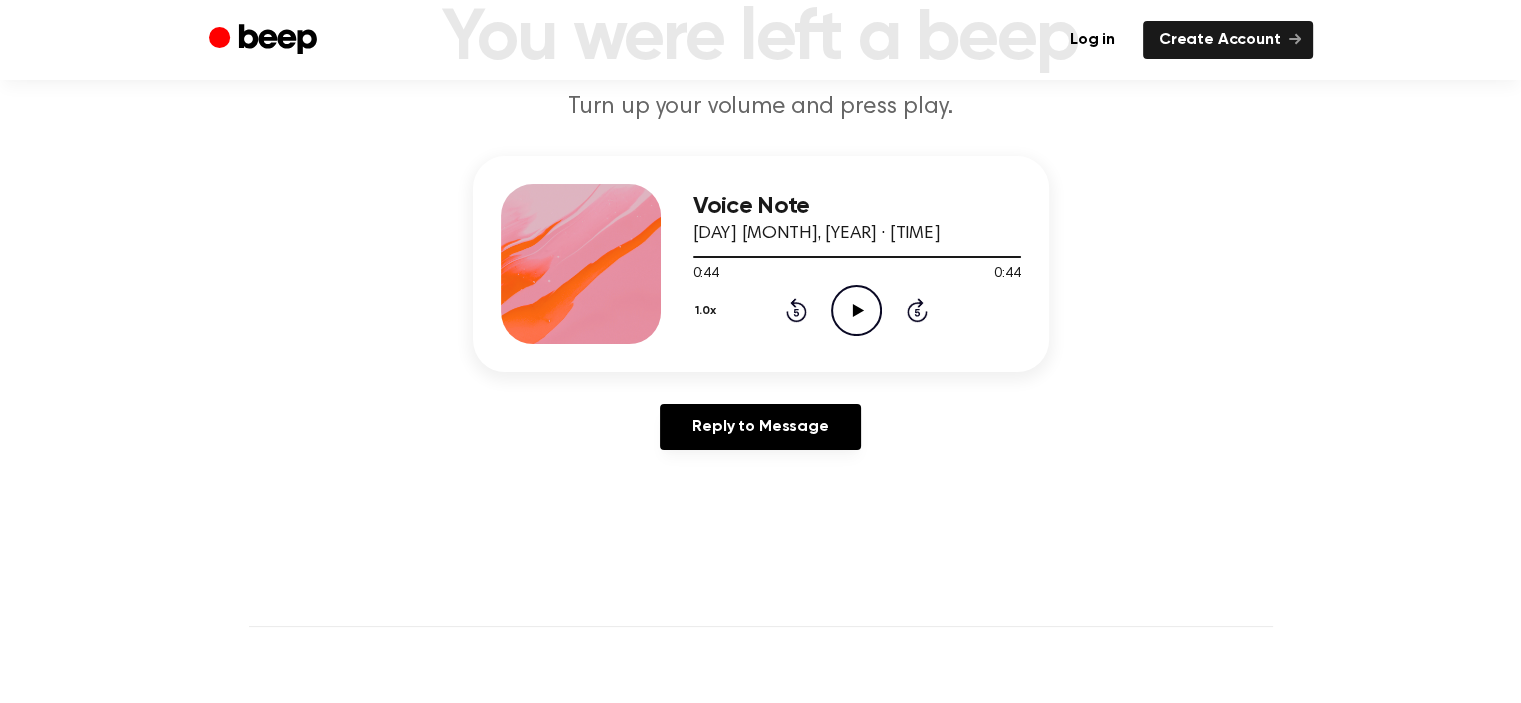 scroll, scrollTop: 400, scrollLeft: 0, axis: vertical 